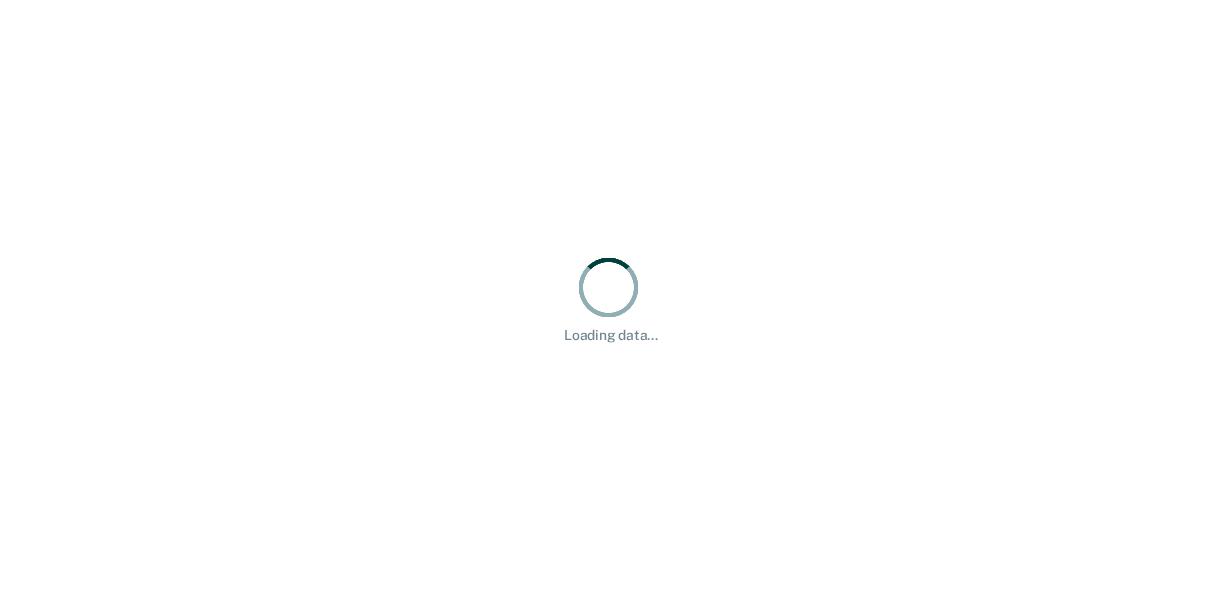 scroll, scrollTop: 0, scrollLeft: 0, axis: both 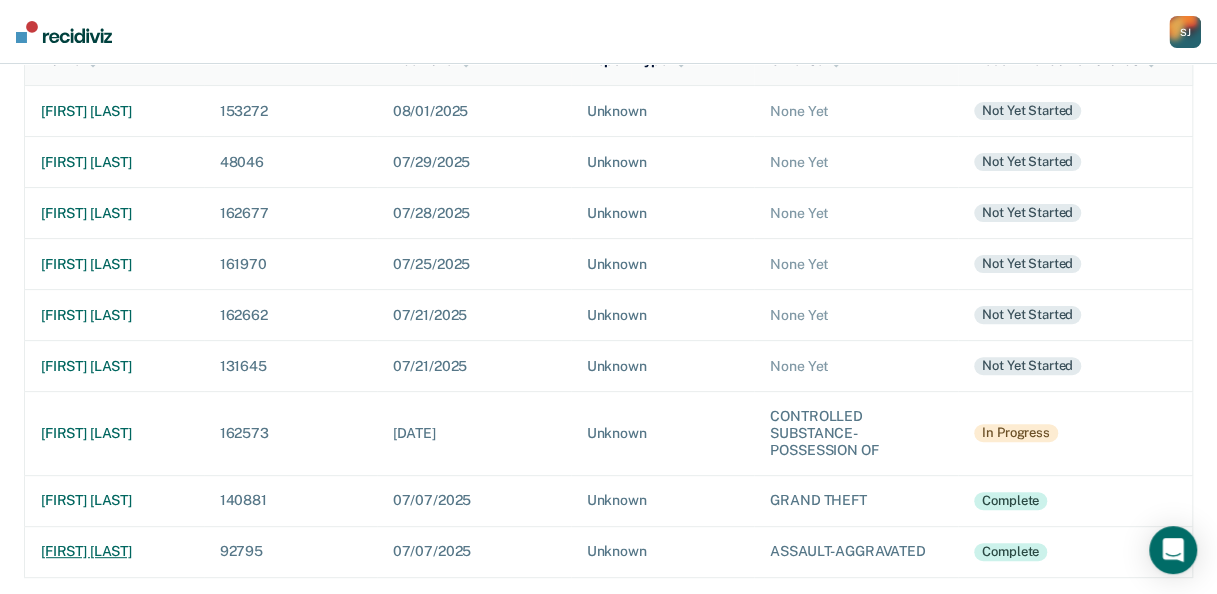 click on "[FIRST] [LAST]" at bounding box center (114, 111) 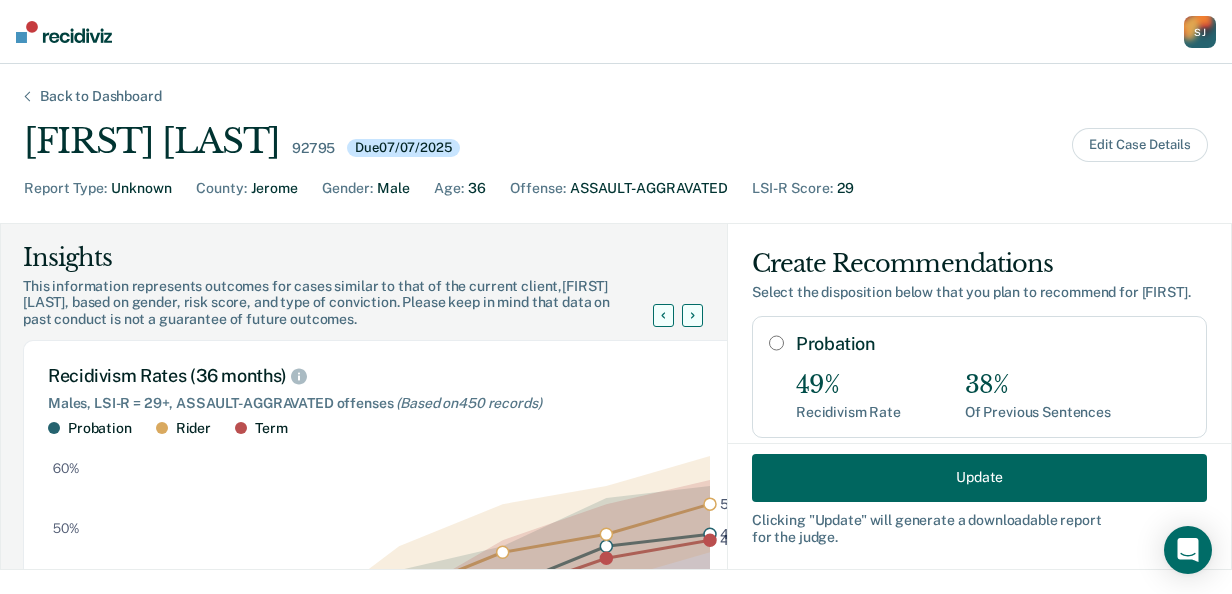 click on "Update" at bounding box center (979, 477) 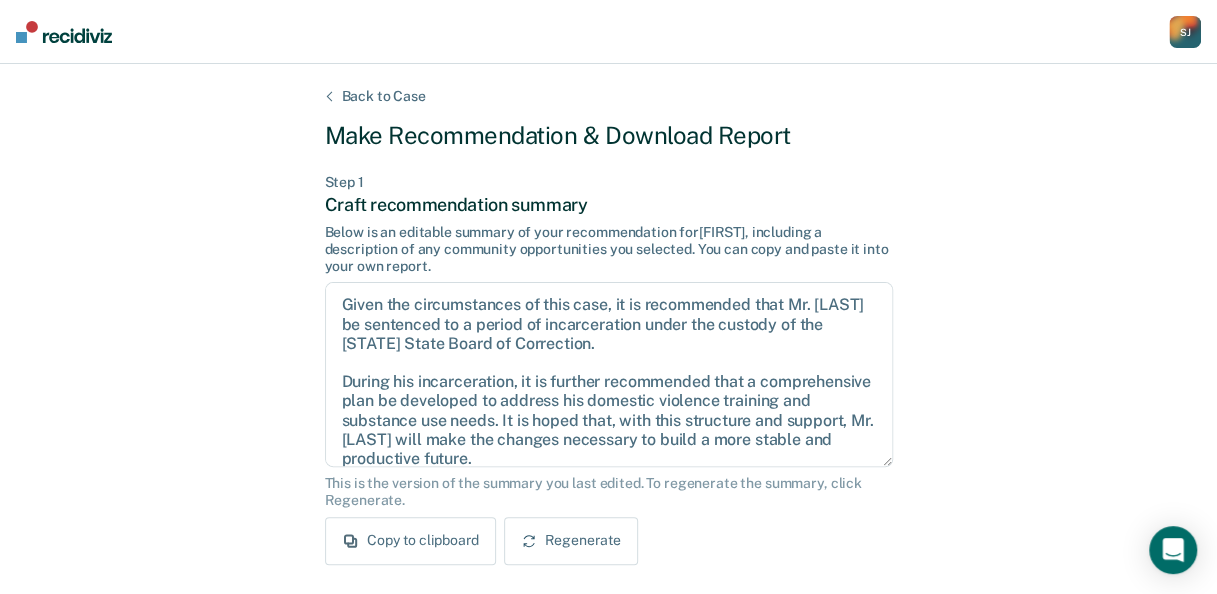 scroll, scrollTop: 12, scrollLeft: 0, axis: vertical 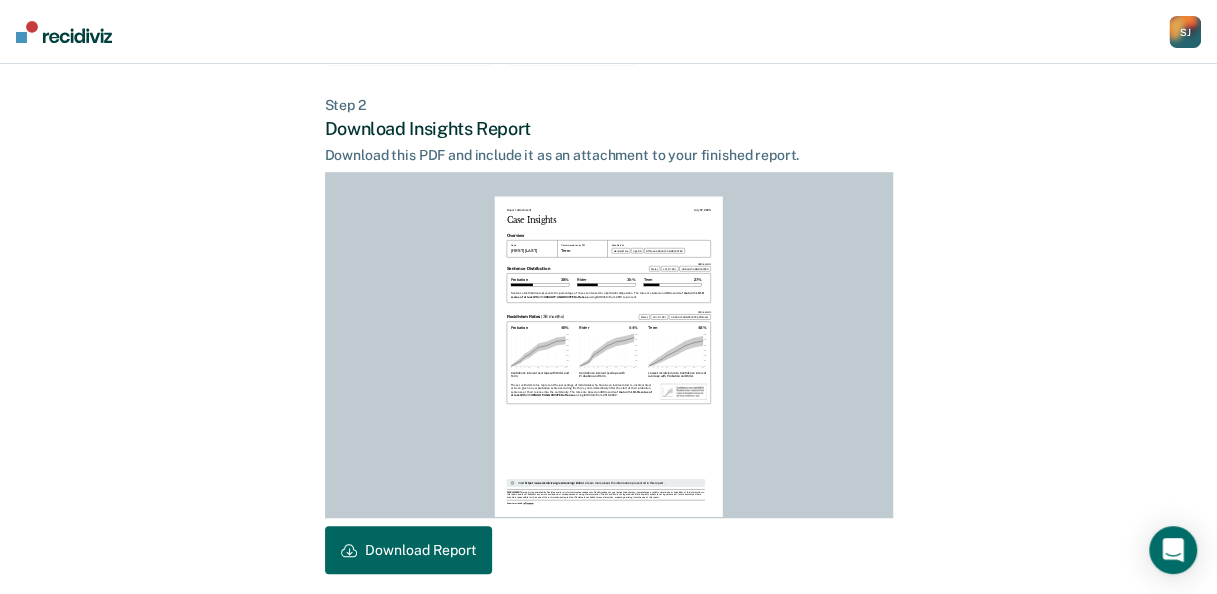 click on "Download Report" at bounding box center (408, 550) 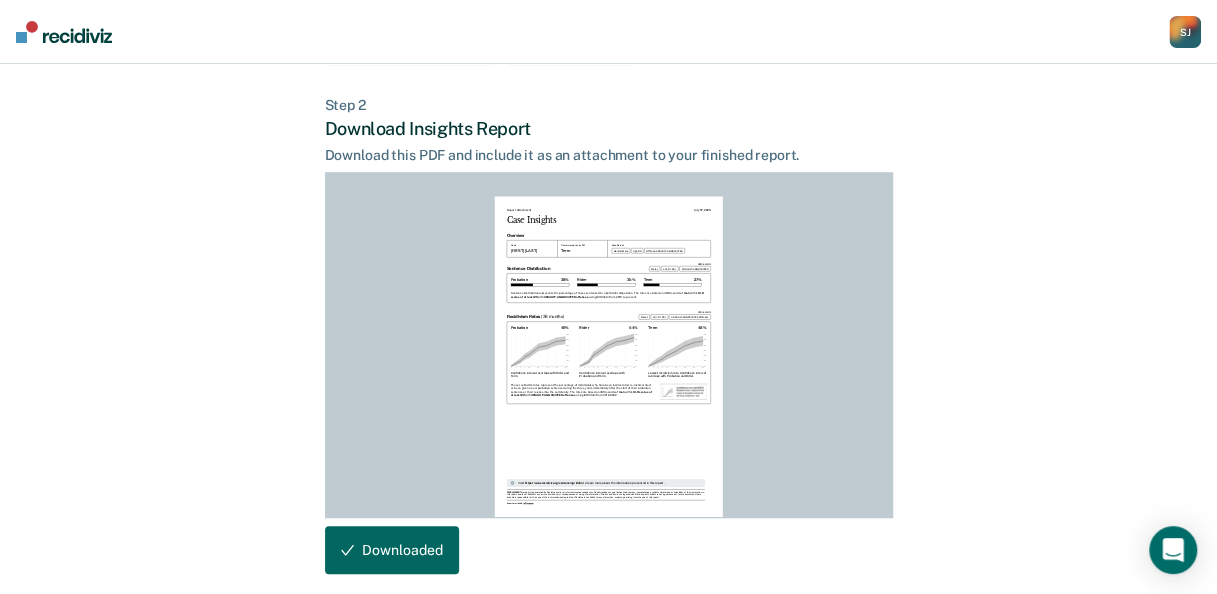 scroll, scrollTop: 500, scrollLeft: 0, axis: vertical 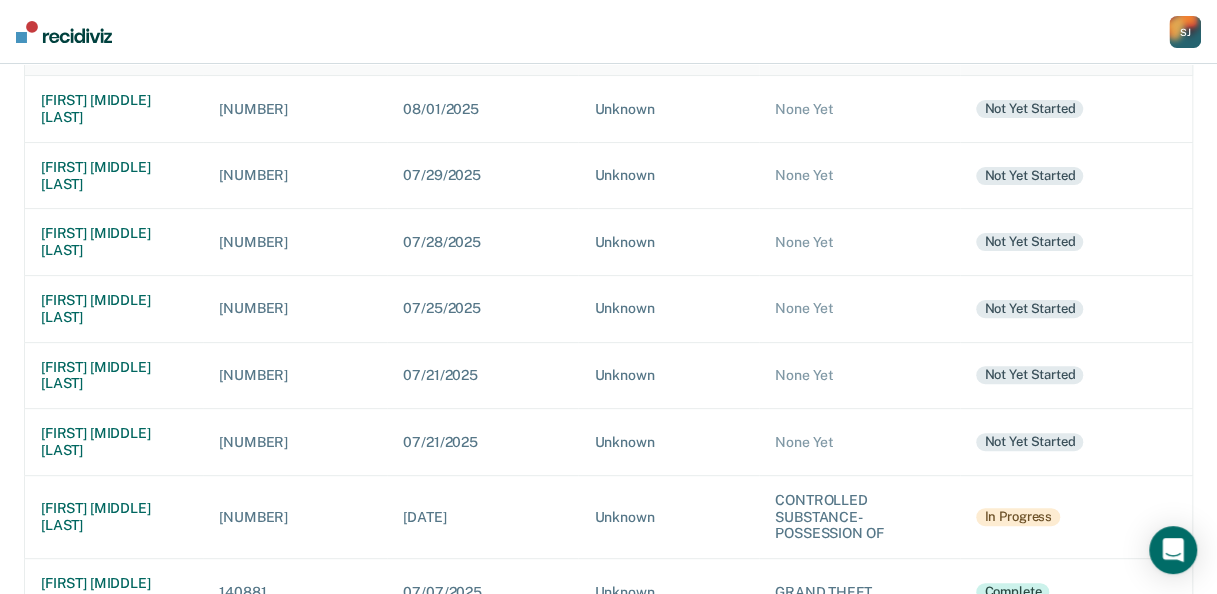 click on "[FIRST] [LAST] [LAST]" at bounding box center [114, 109] 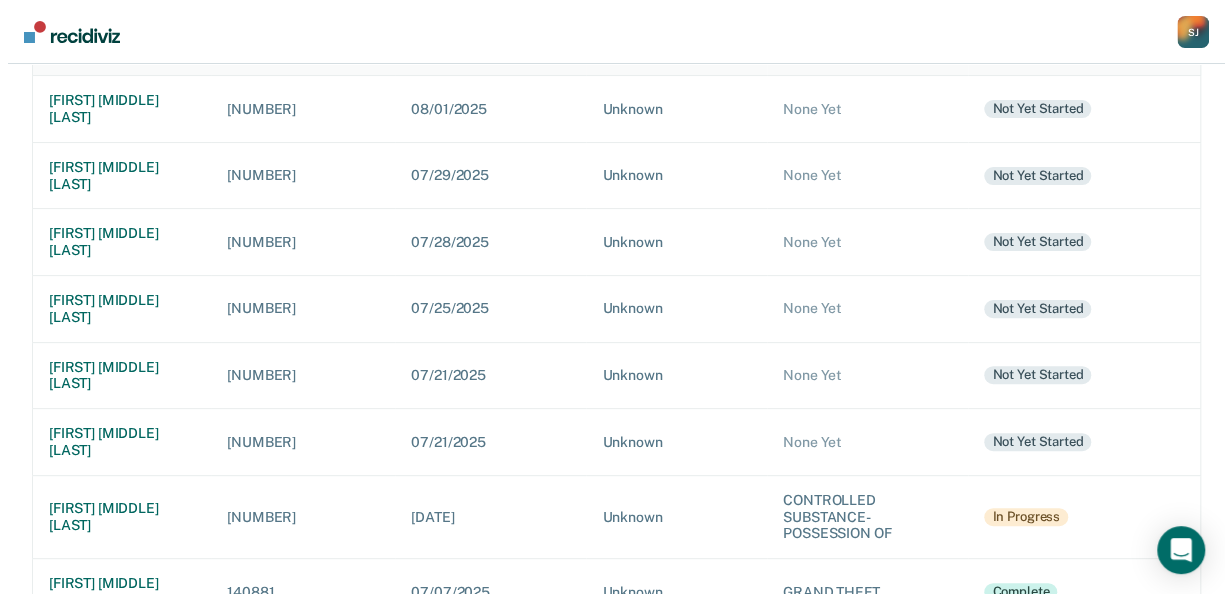 scroll, scrollTop: 0, scrollLeft: 0, axis: both 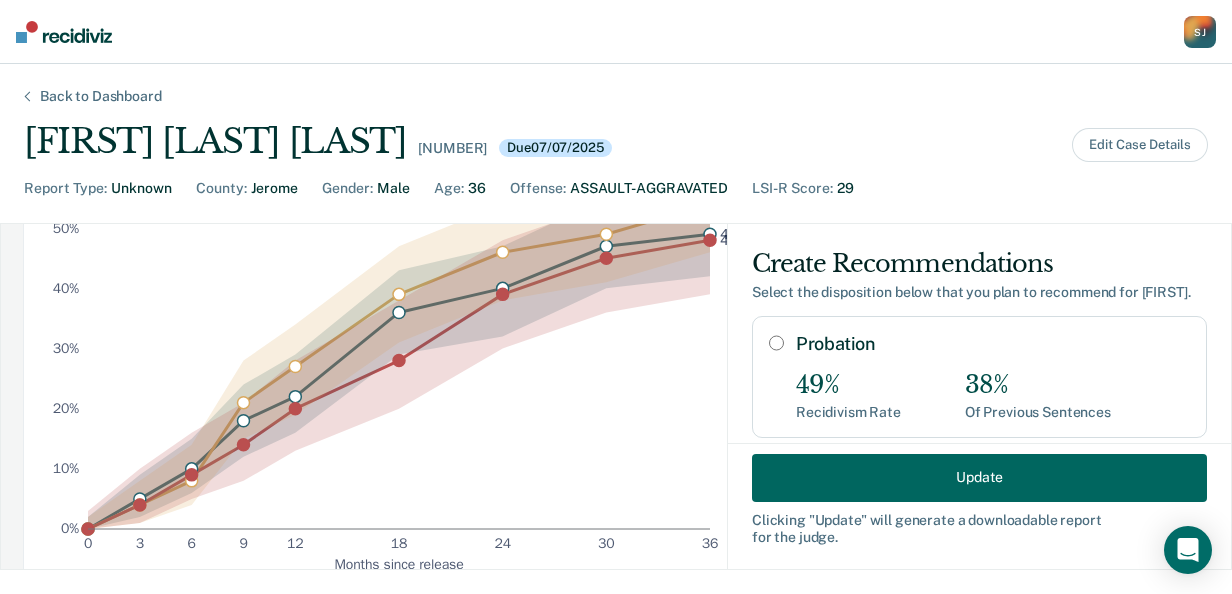 click on "Update" at bounding box center [979, 477] 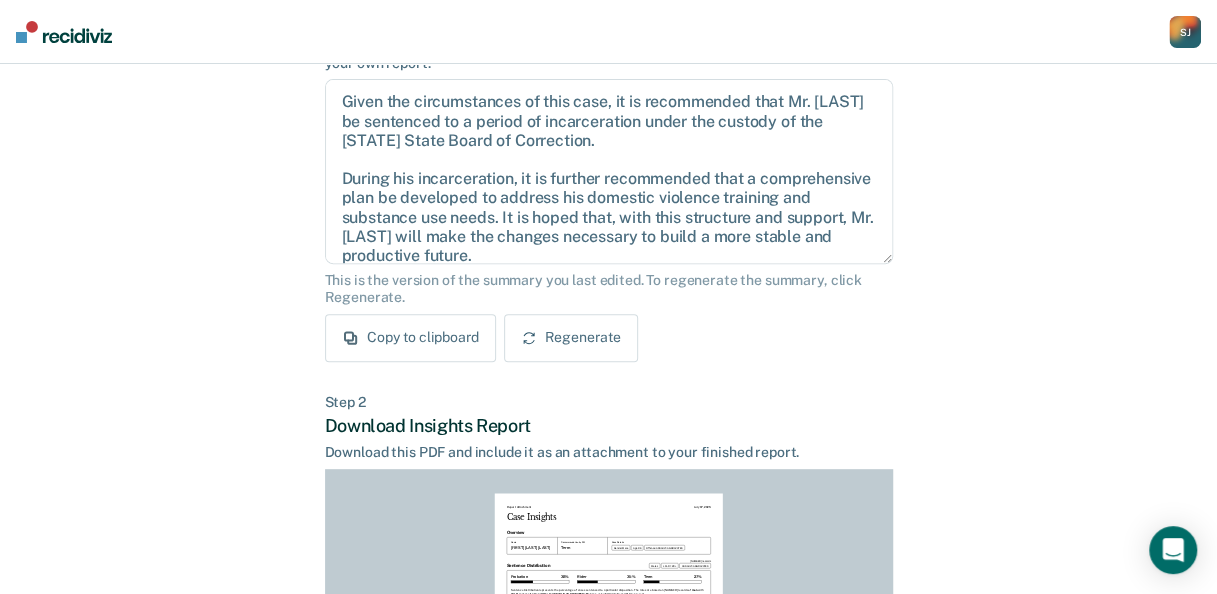 scroll, scrollTop: 500, scrollLeft: 0, axis: vertical 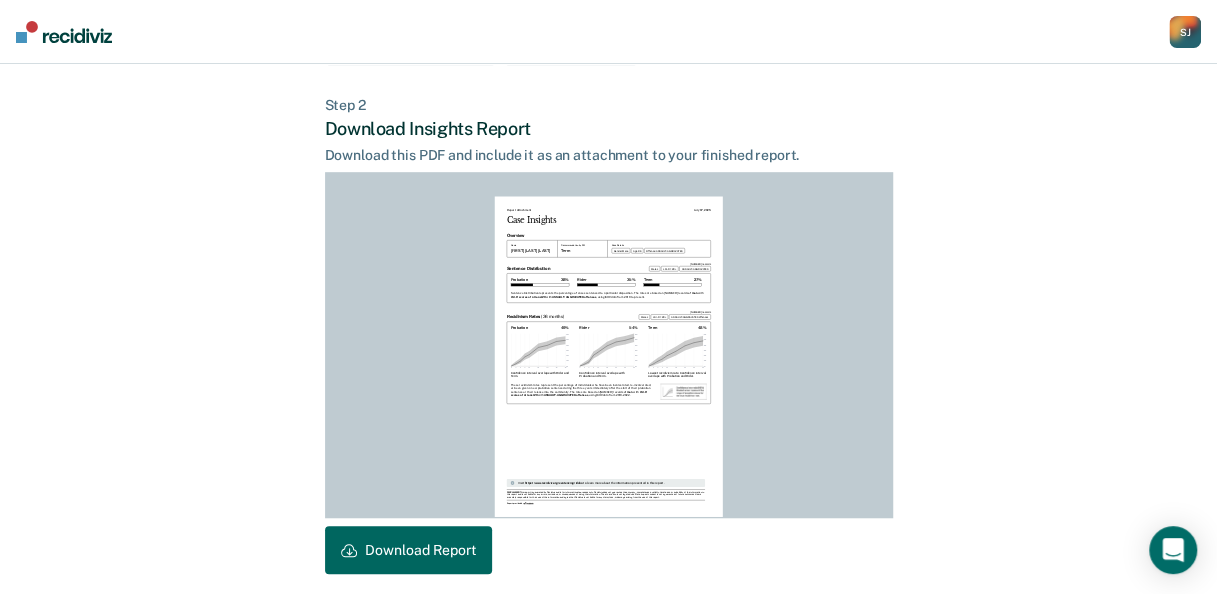 click on "Download Report" at bounding box center (408, 550) 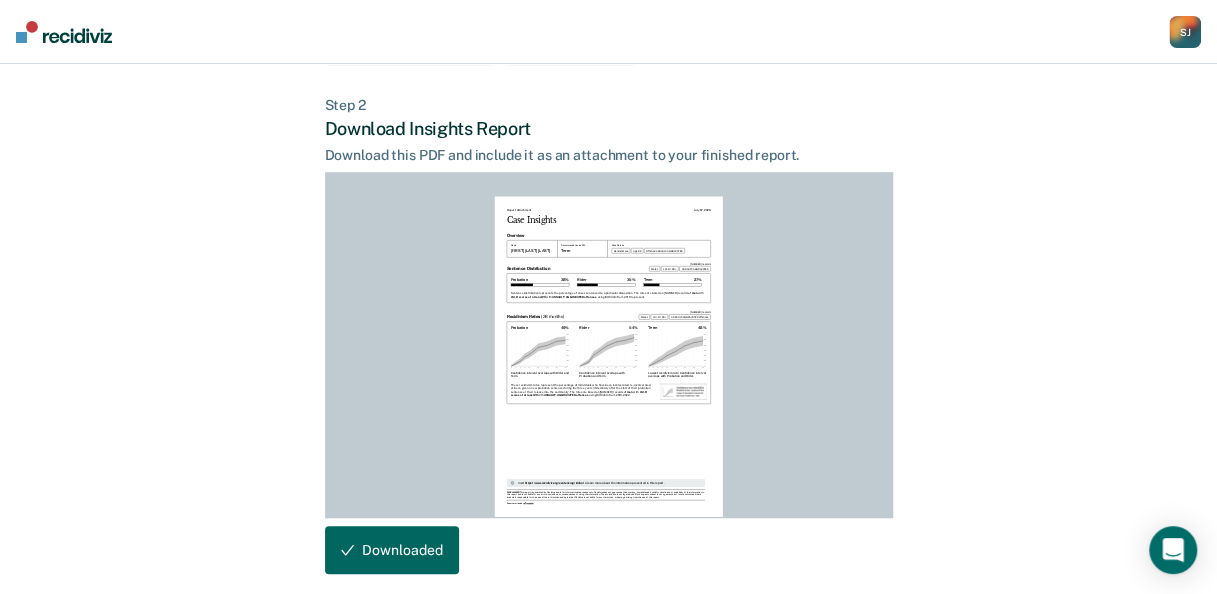 scroll, scrollTop: 500, scrollLeft: 0, axis: vertical 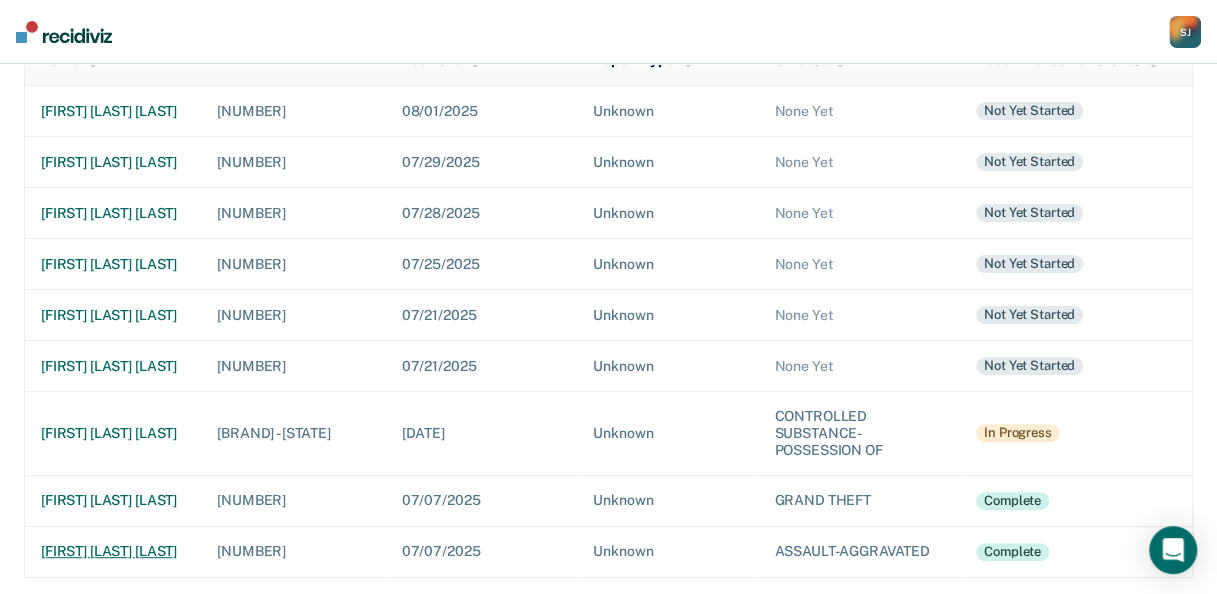 click on "[FIRST] [LAST] [LAST]" at bounding box center [113, 111] 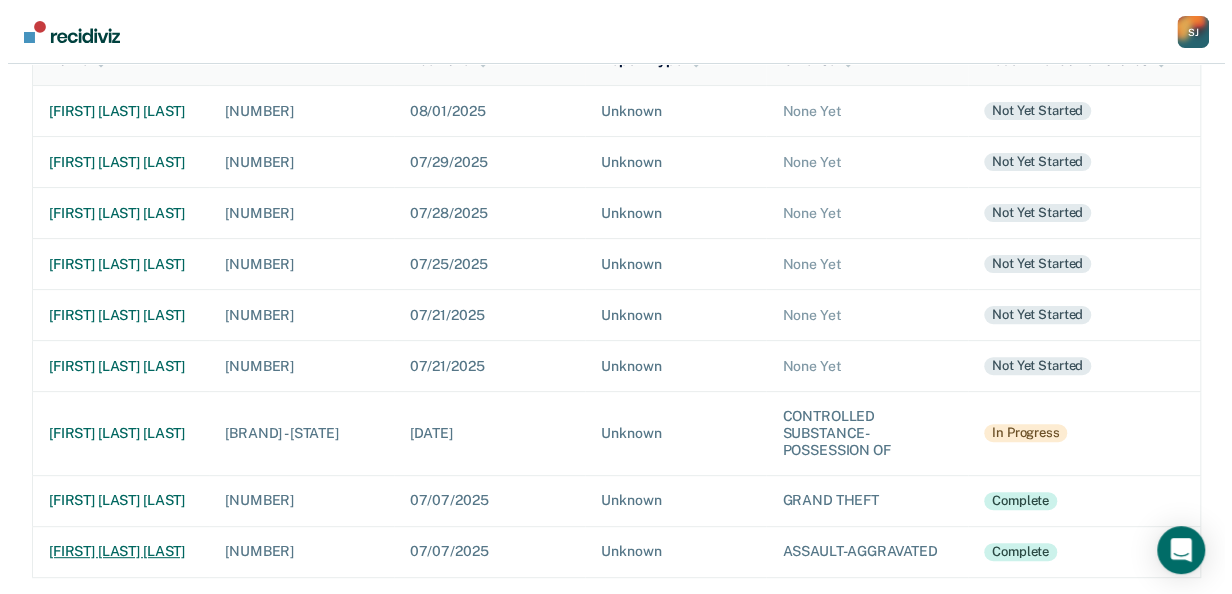 scroll, scrollTop: 0, scrollLeft: 0, axis: both 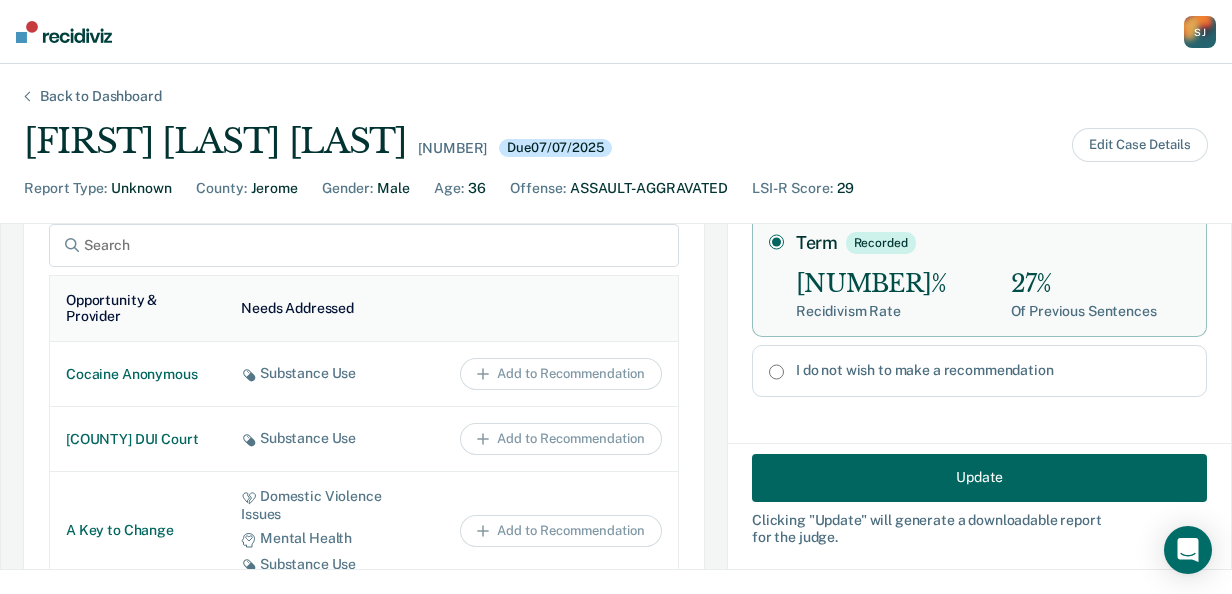 click on "Update" at bounding box center (979, 477) 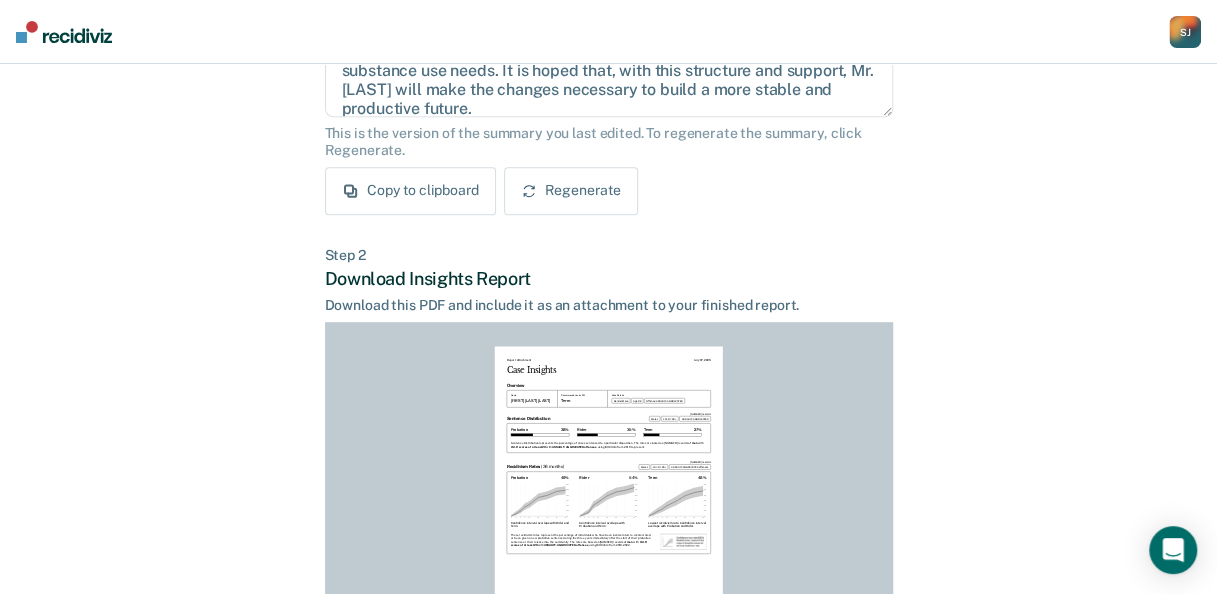 scroll, scrollTop: 583, scrollLeft: 0, axis: vertical 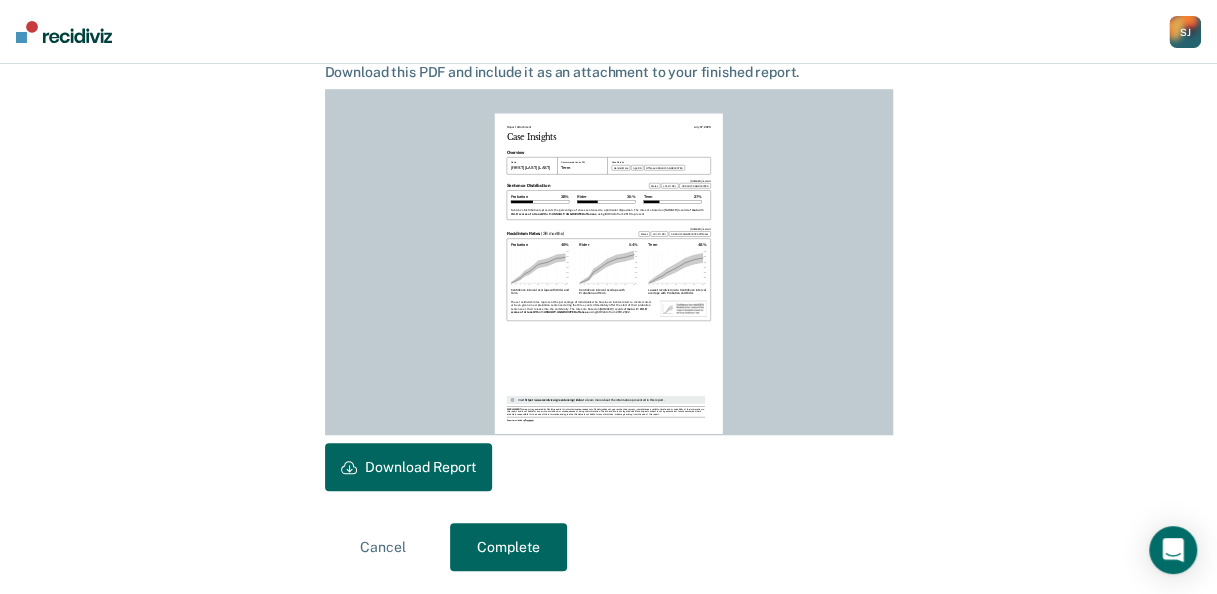 click on "Report Attachment [DATE] Case Insights Overview Name [FIRST] [LAST] [LAST] Recommendation by PSI Term Case Details Gender: male Age: 36 Offense: ASSAULT-AGGRAVATED Sentence Distribution 488 records Males LSI-R = 29+ ASSAULT-AGGRAVATED Probation 38 % Rider 35 % Term 27 % Sentence Distribution represents the percentage of cases sentenced to a particular disposition. The rates are based on 488 records of men with LSI-R scores of at least 29 with ASSAULT-AGGRAVATED offenses , using [STATE] data from 2010 to present. Recidivism Rates (36 months) 450 records Males LSI-R = 29+ ASSAULT-AGGRAVATED offenses Probation 49 % :where(.plot-d6a7b5) {
--plot-background: white;
display: block;
height: auto;
height: intrinsic;
max-width: 100%;
}
:where(.plot-d6a7b5 text),
:where(.plot-d6a7b5 tspan) {
white-space: pre;
} 0 3 6 9 12 18 24 30 36 0% 10% 20% 30% 40% 50% 60% Confidence interval overlaps with Rider and Term. Rider 54 % 0 3 6 9 12 18 24 30 36 0% 10% 20% 30% 40% 50% 60% Term 48 %" at bounding box center (609, 274) 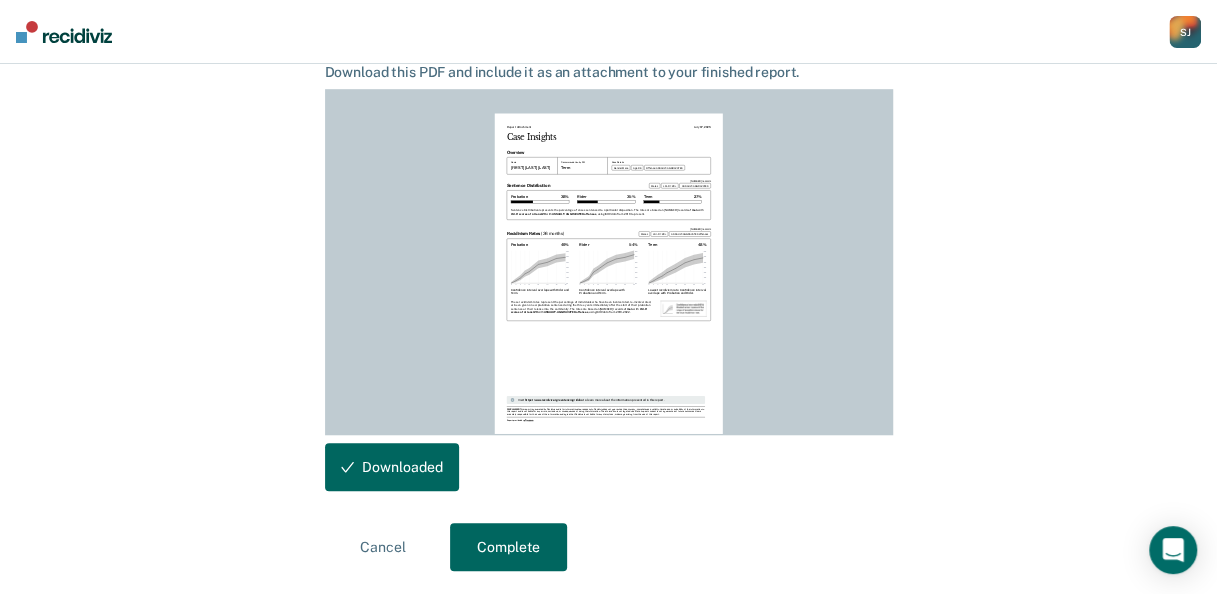scroll, scrollTop: 583, scrollLeft: 0, axis: vertical 